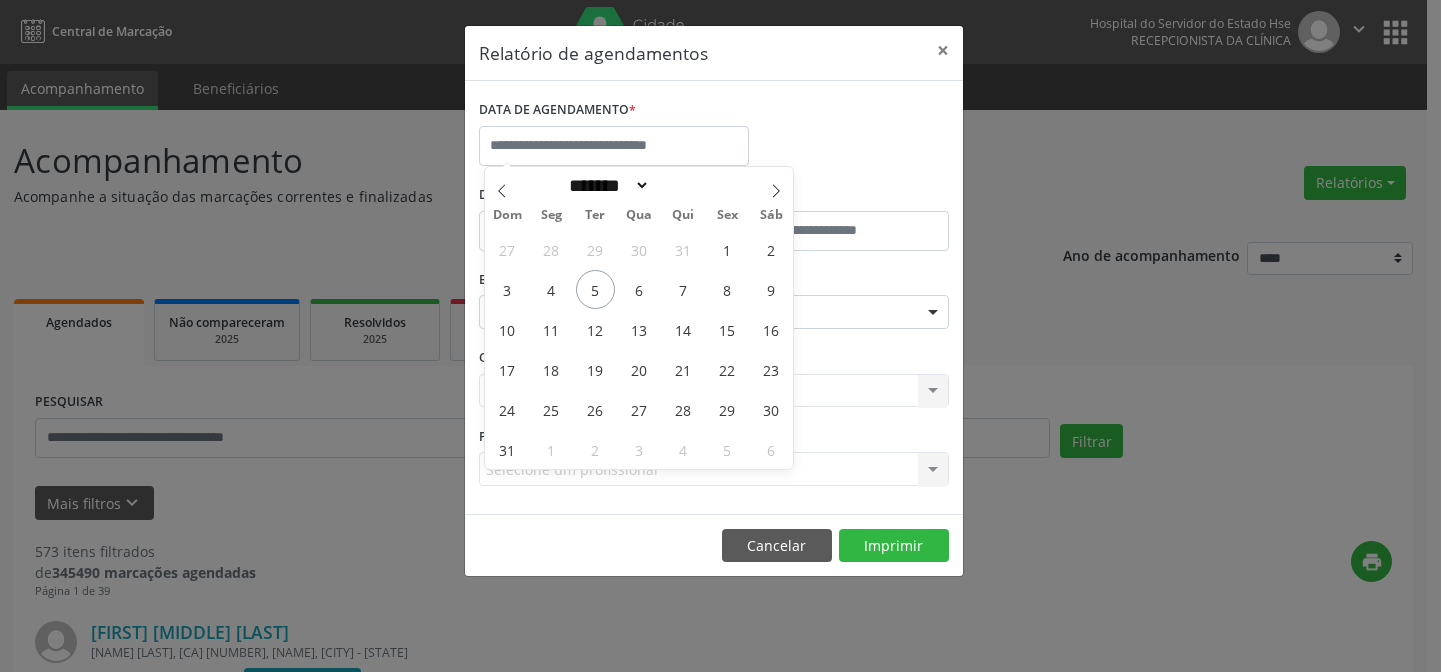 select on "*" 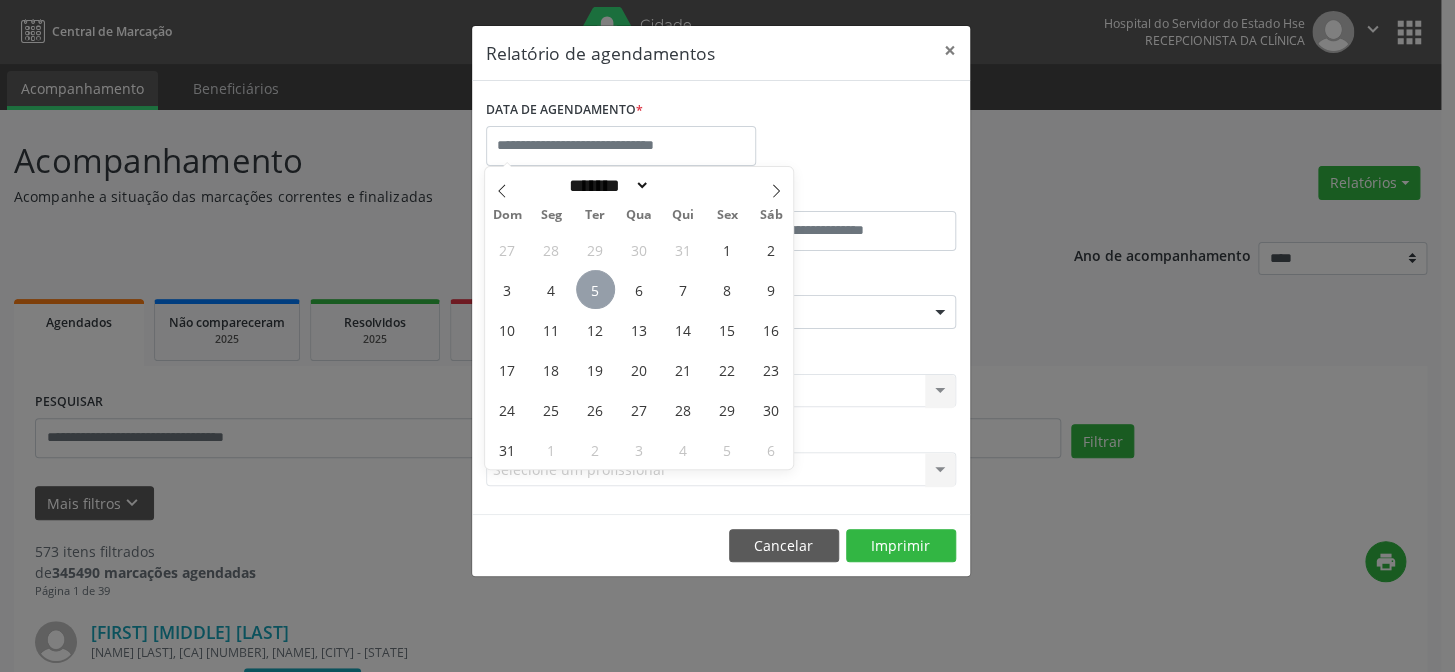 click on "5" at bounding box center (595, 289) 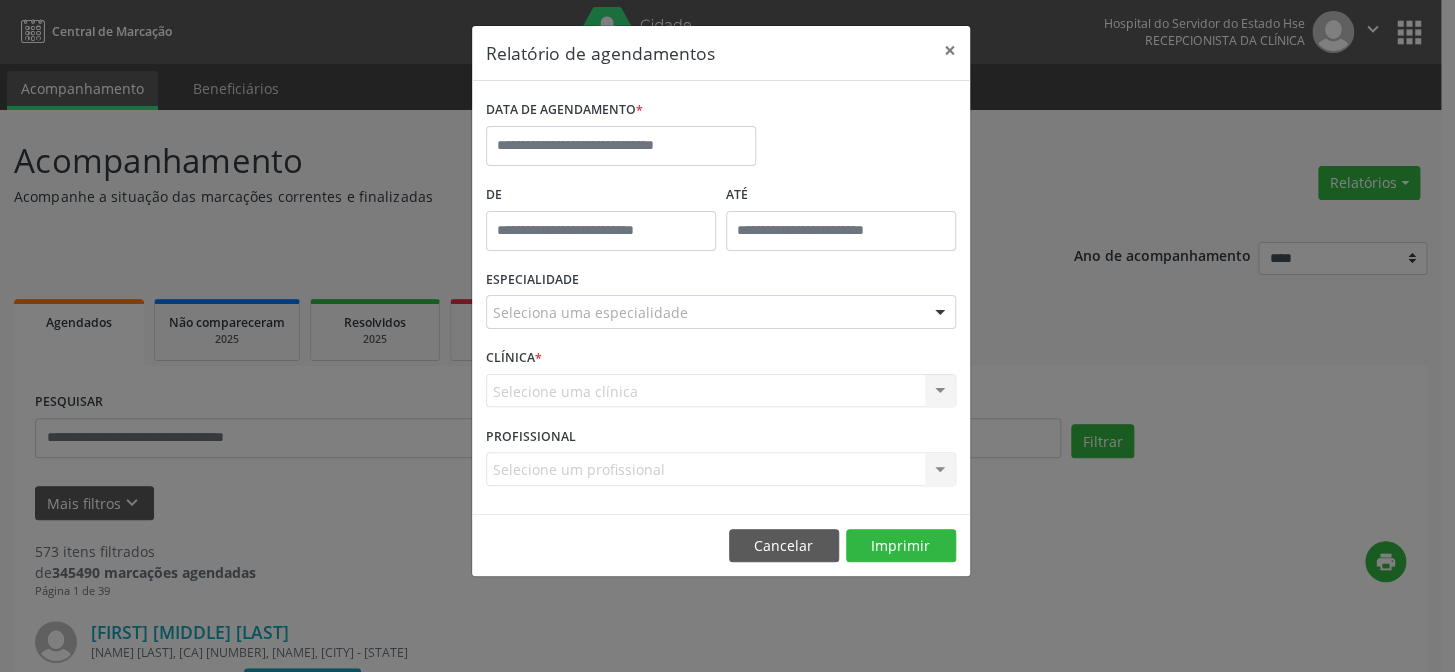 click on "DATA DE AGENDAMENTO
*" at bounding box center [721, 137] 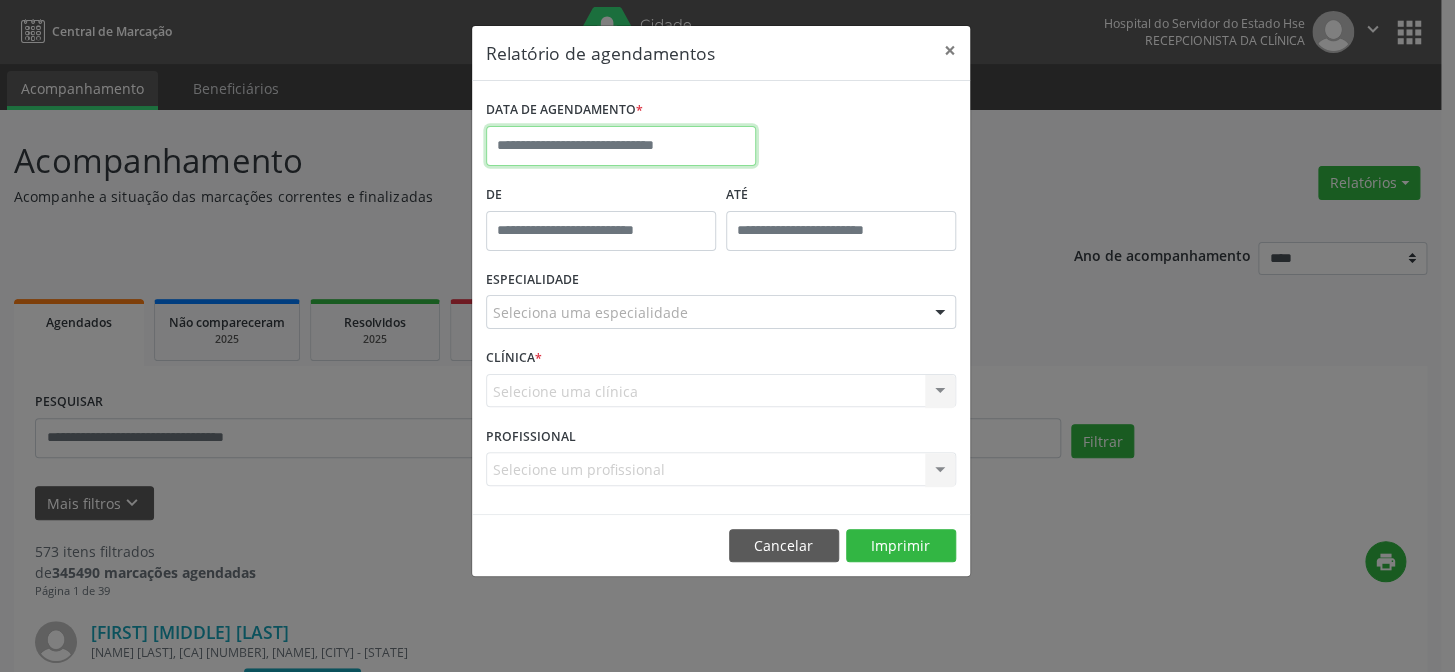 click at bounding box center [621, 146] 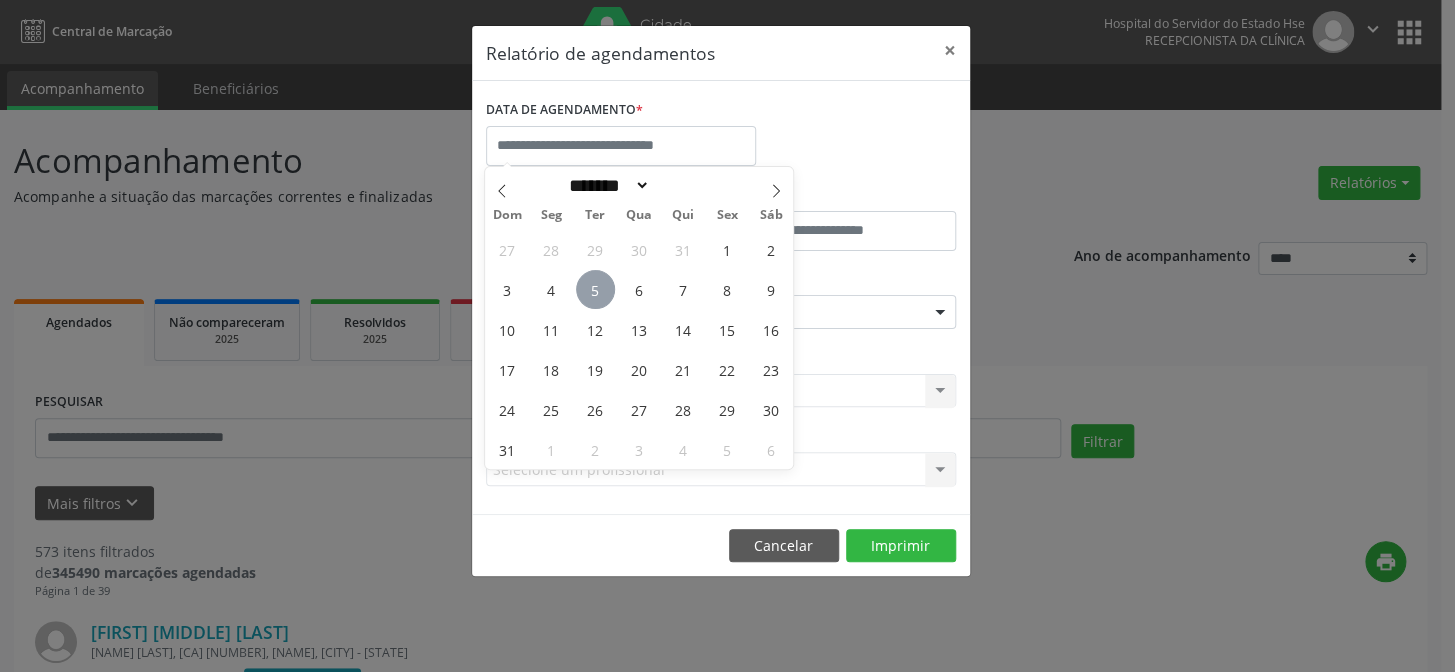 click on "5" at bounding box center (595, 289) 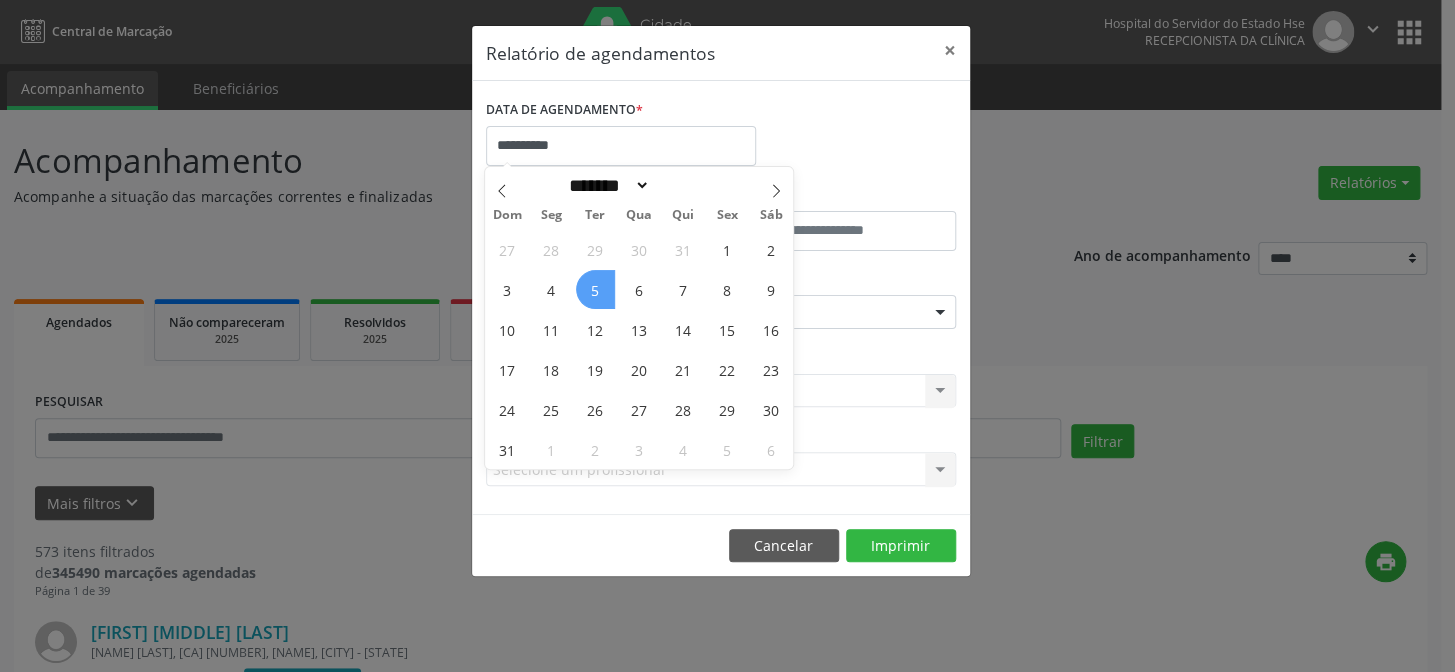 click on "5" at bounding box center (595, 289) 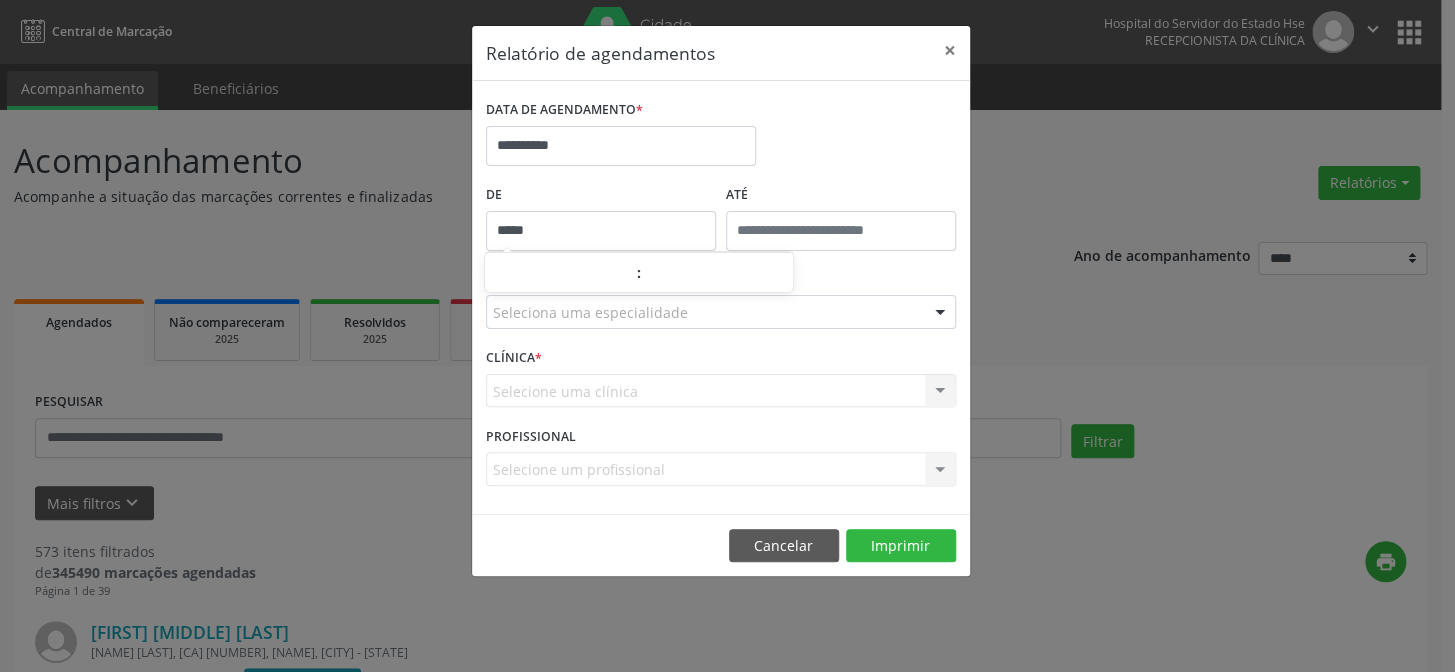 click on "*****" at bounding box center [601, 231] 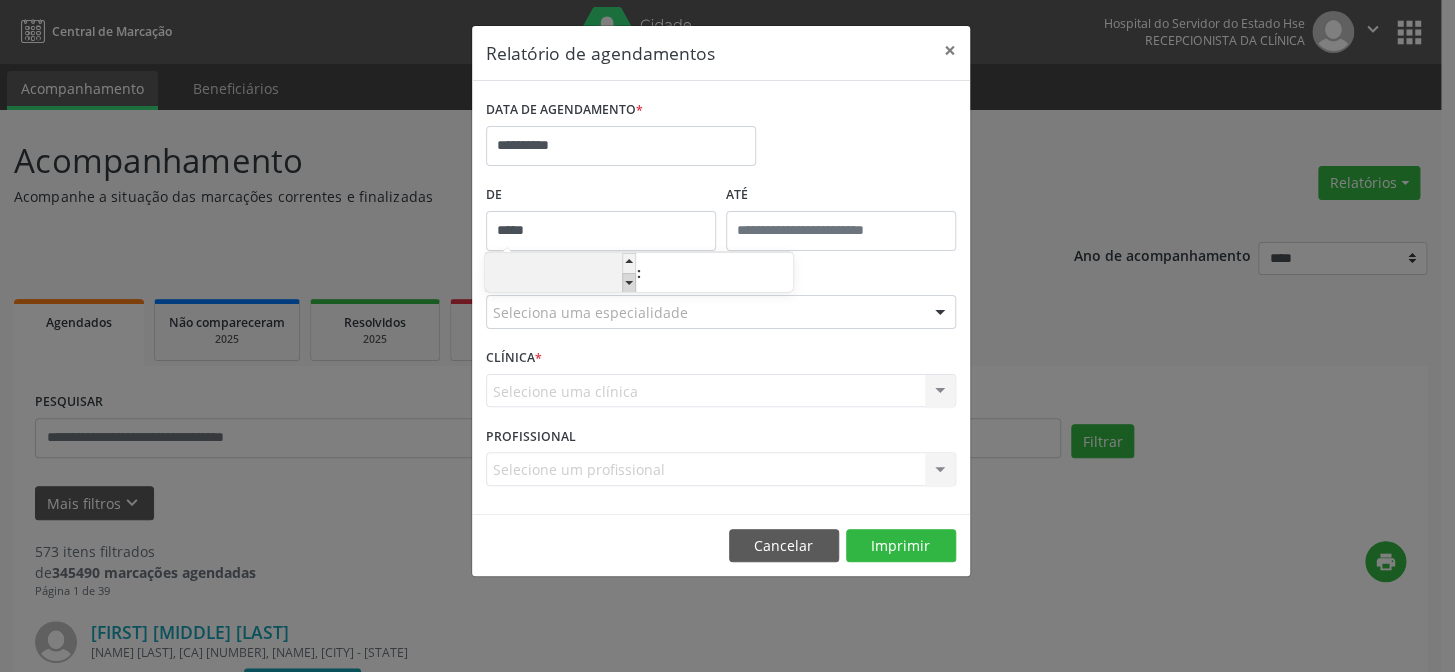 click at bounding box center [629, 283] 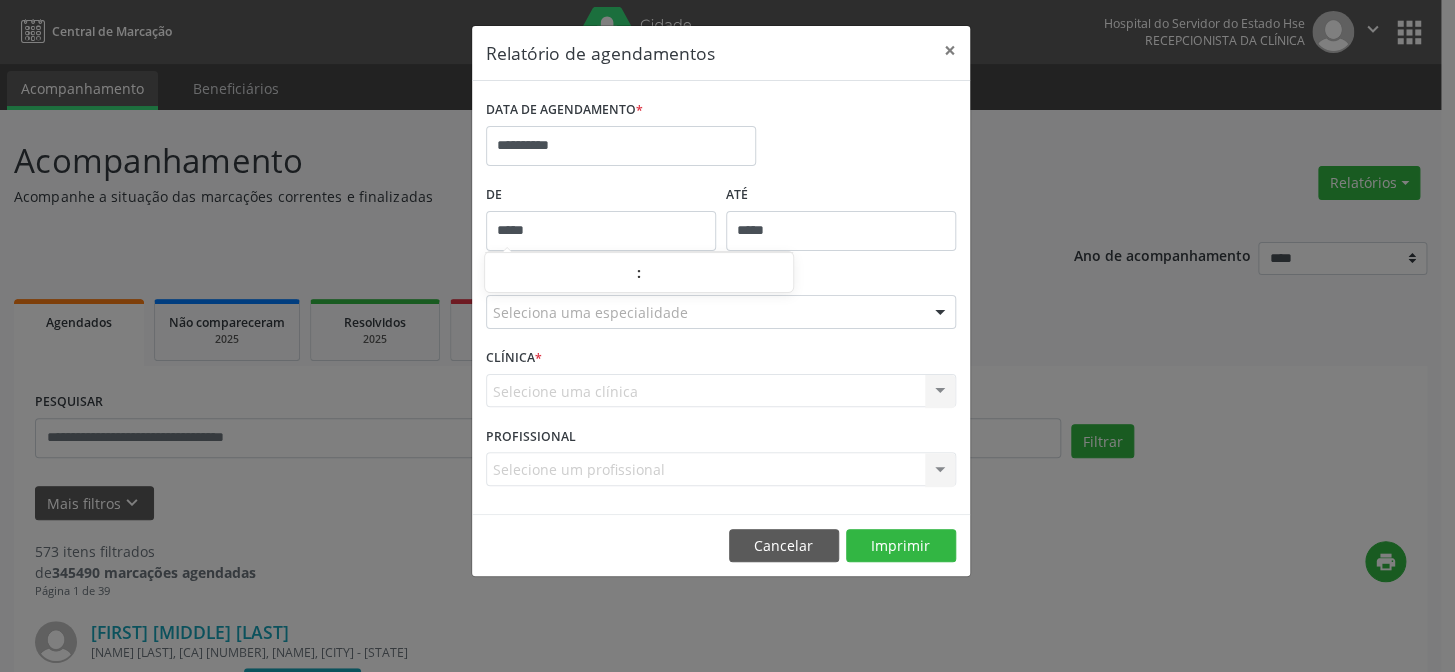 click on "*****" at bounding box center [841, 231] 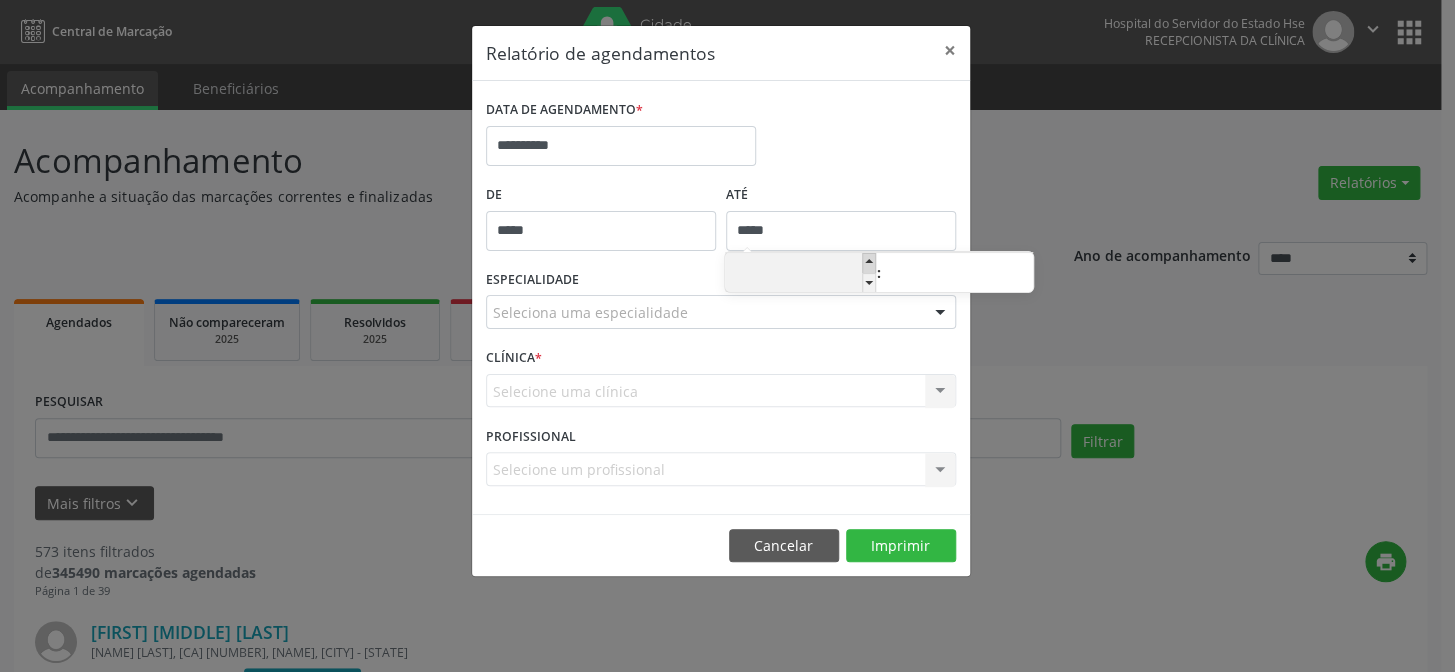 click at bounding box center [869, 263] 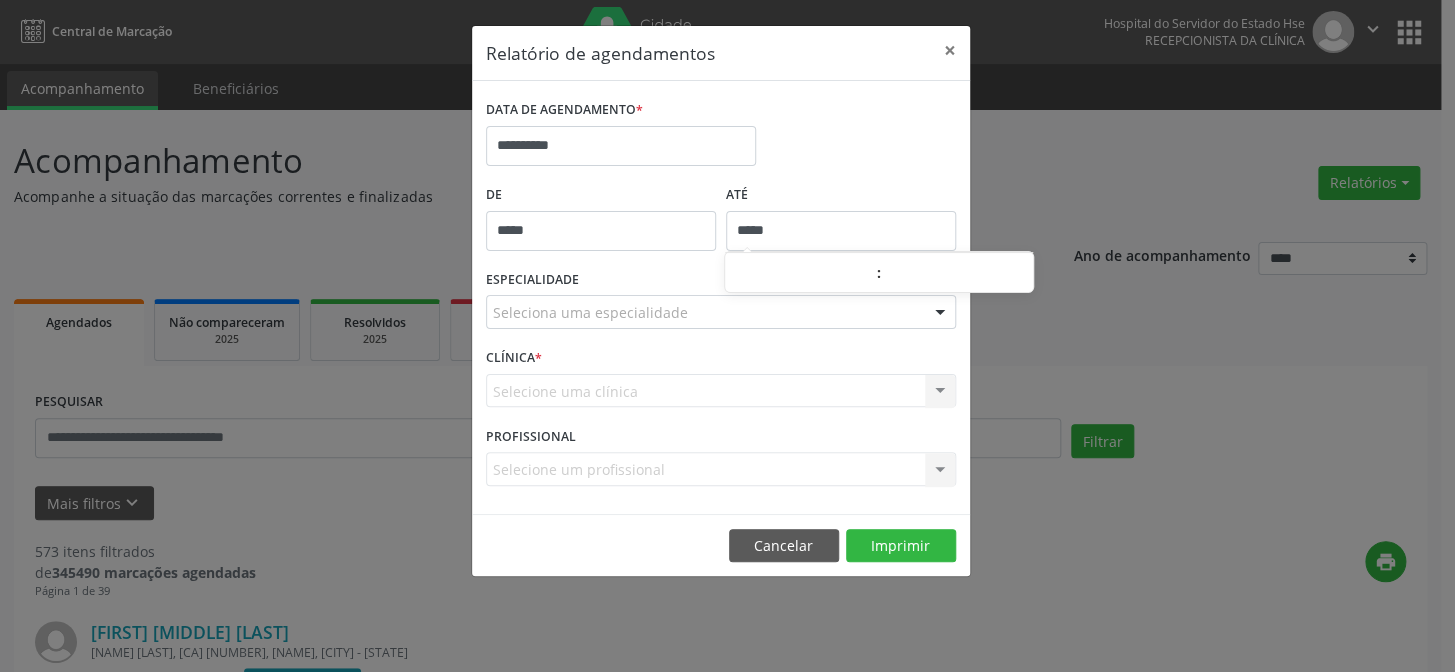 click at bounding box center (940, 313) 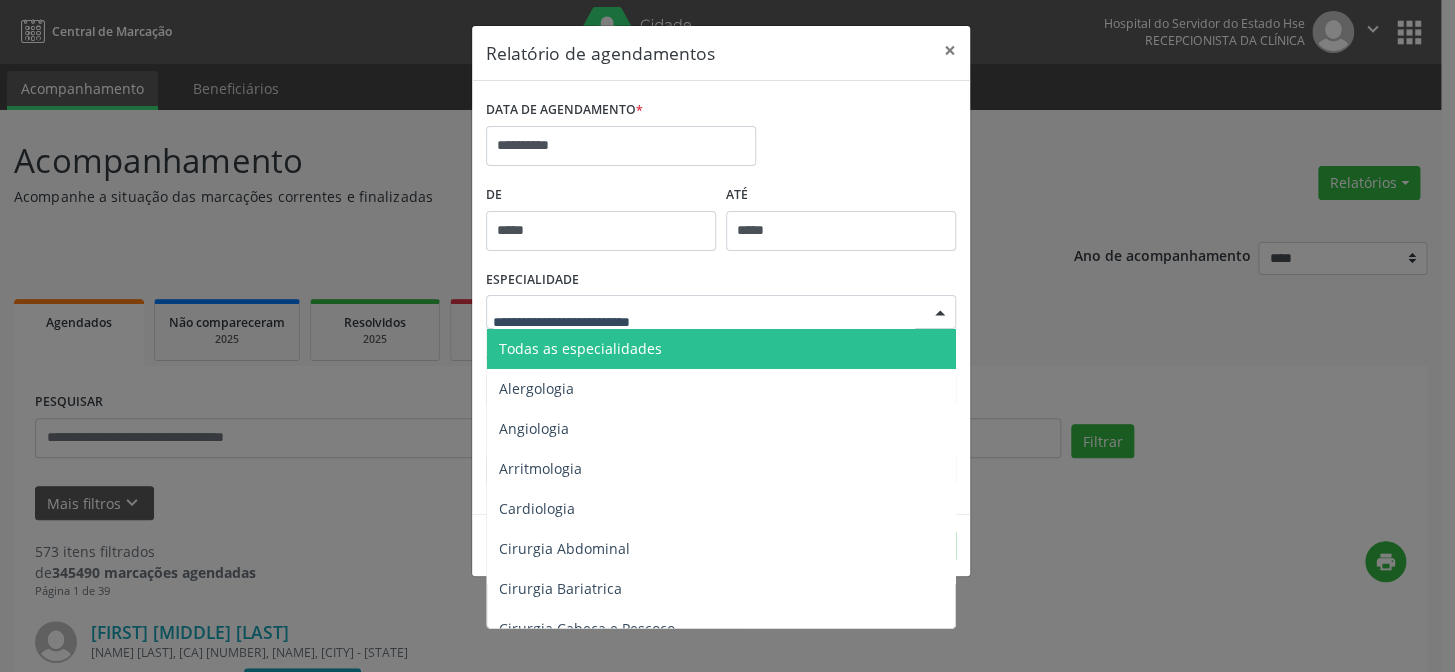 click on "Todas as especialidades" at bounding box center [722, 349] 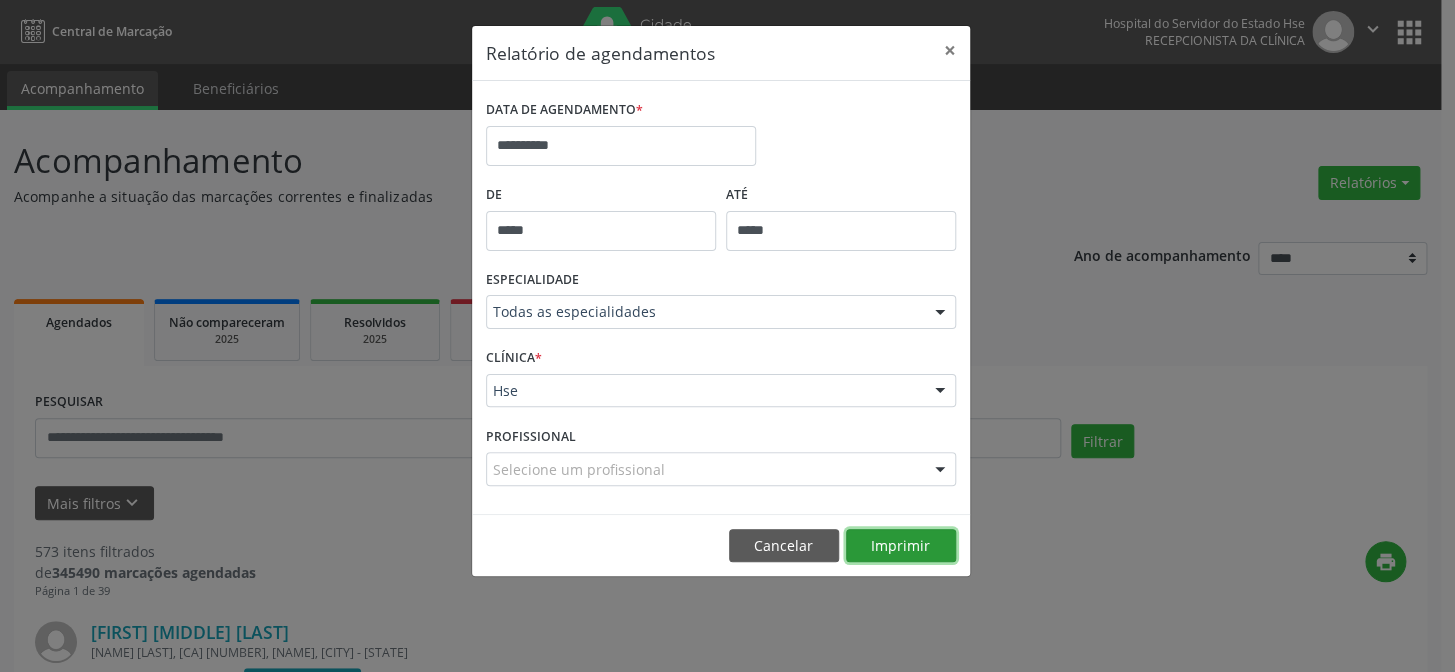 click on "Imprimir" at bounding box center (901, 546) 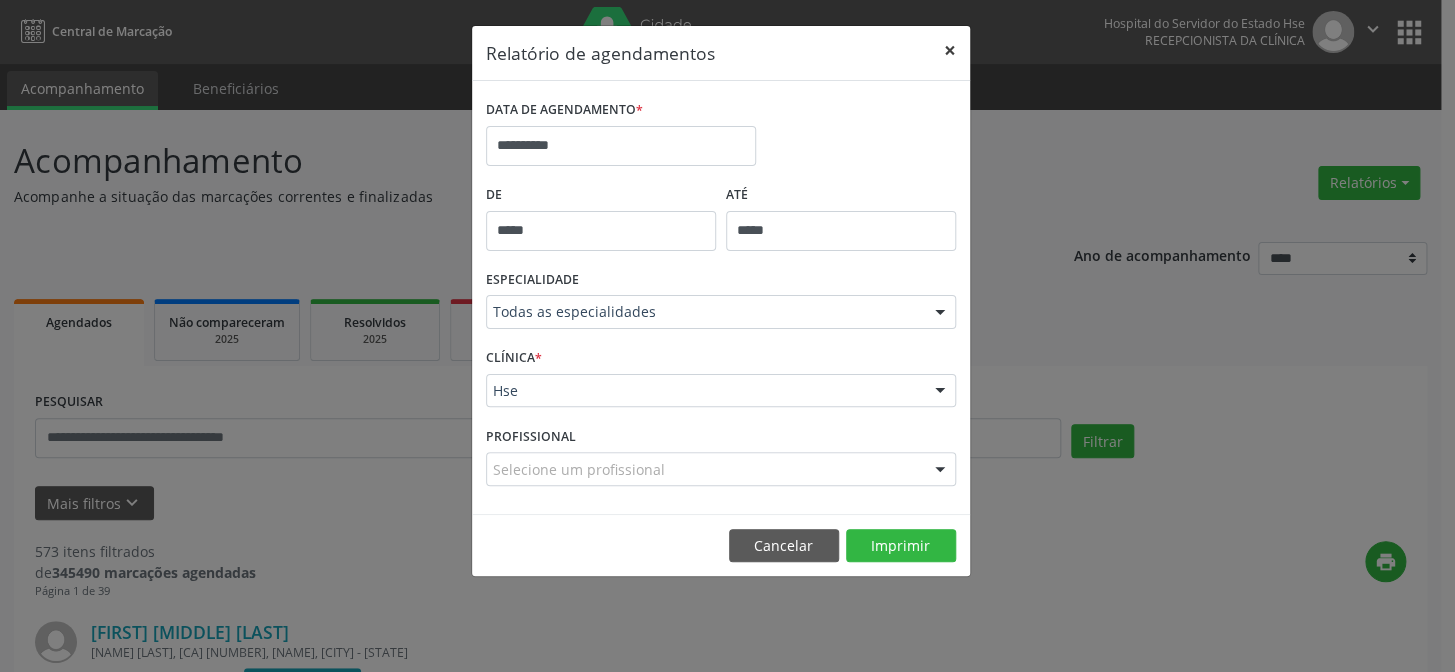 click on "×" at bounding box center (950, 50) 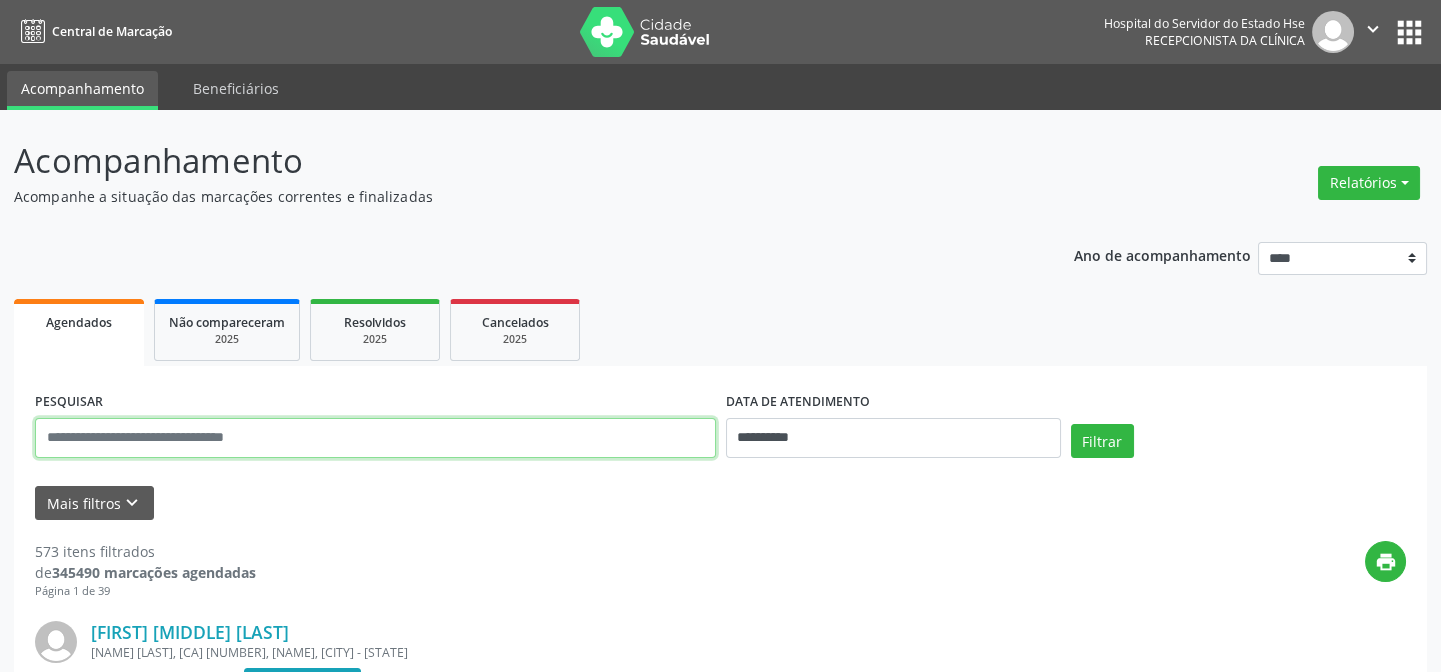 click at bounding box center (375, 438) 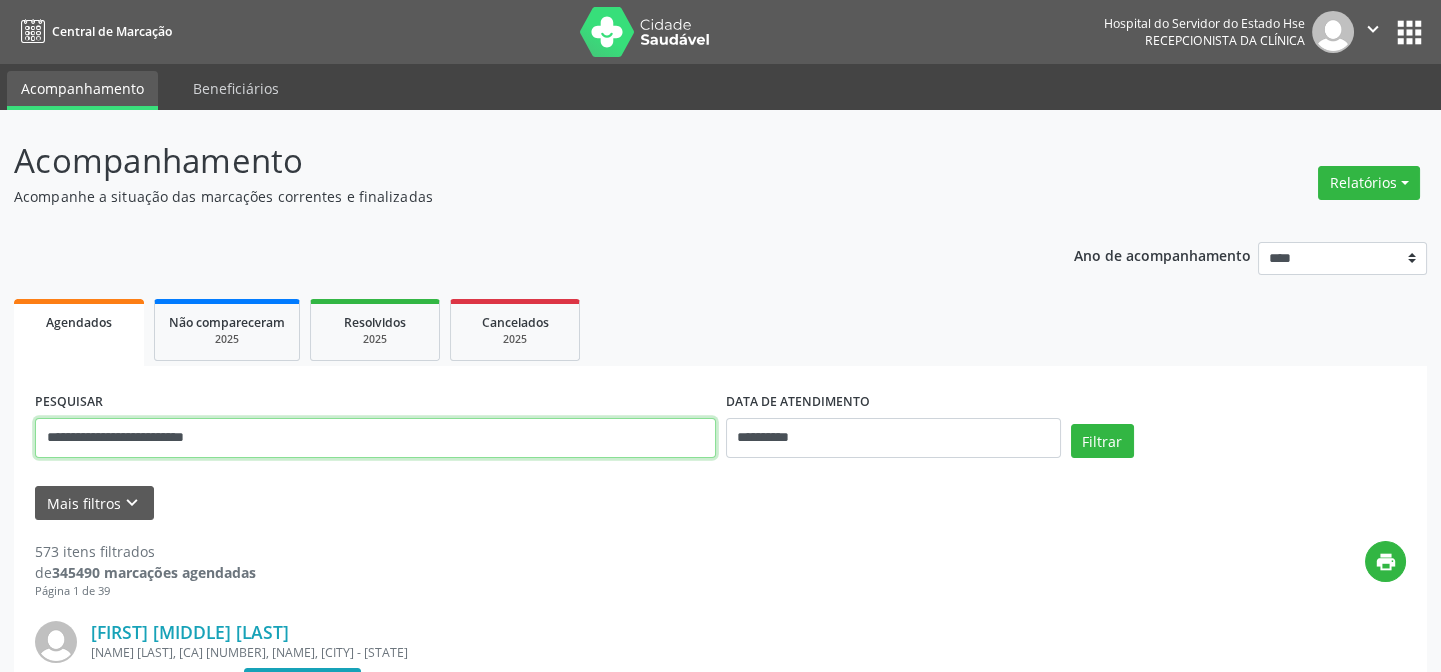 type on "**********" 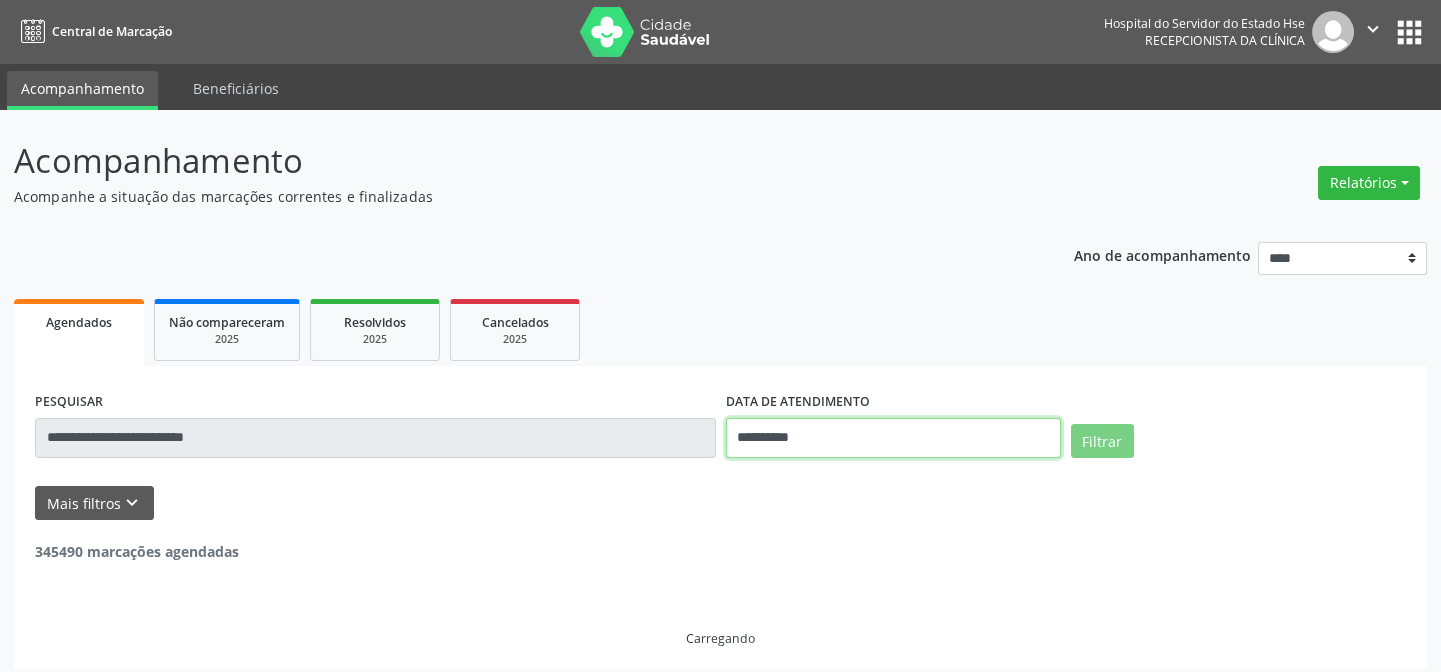 click on "**********" at bounding box center (893, 438) 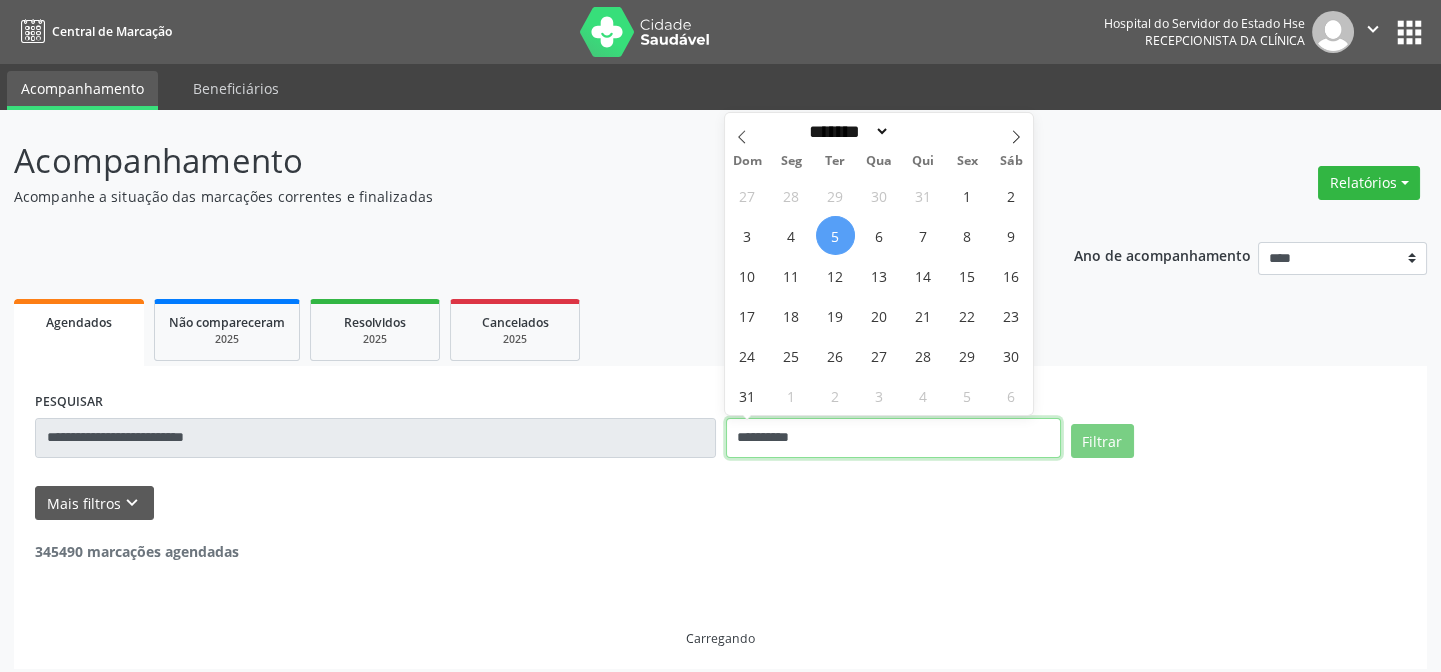 type 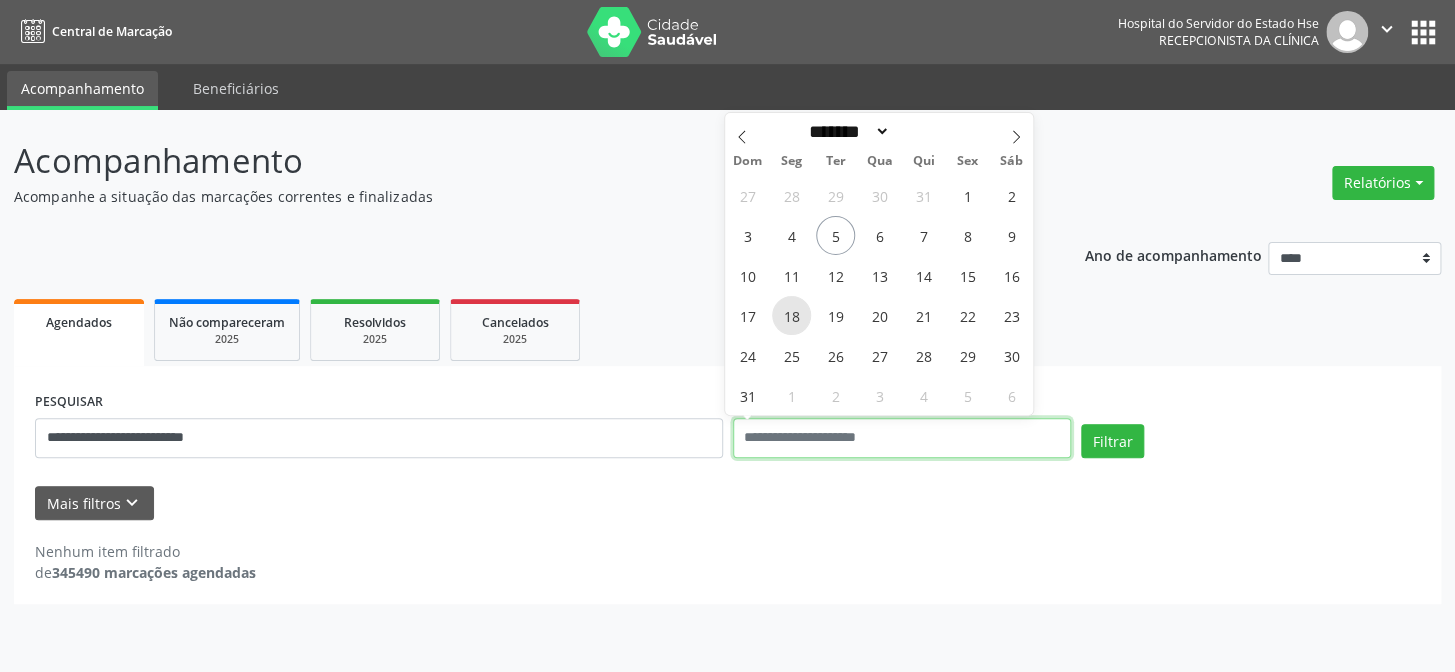 click on "Filtrar" at bounding box center (1112, 441) 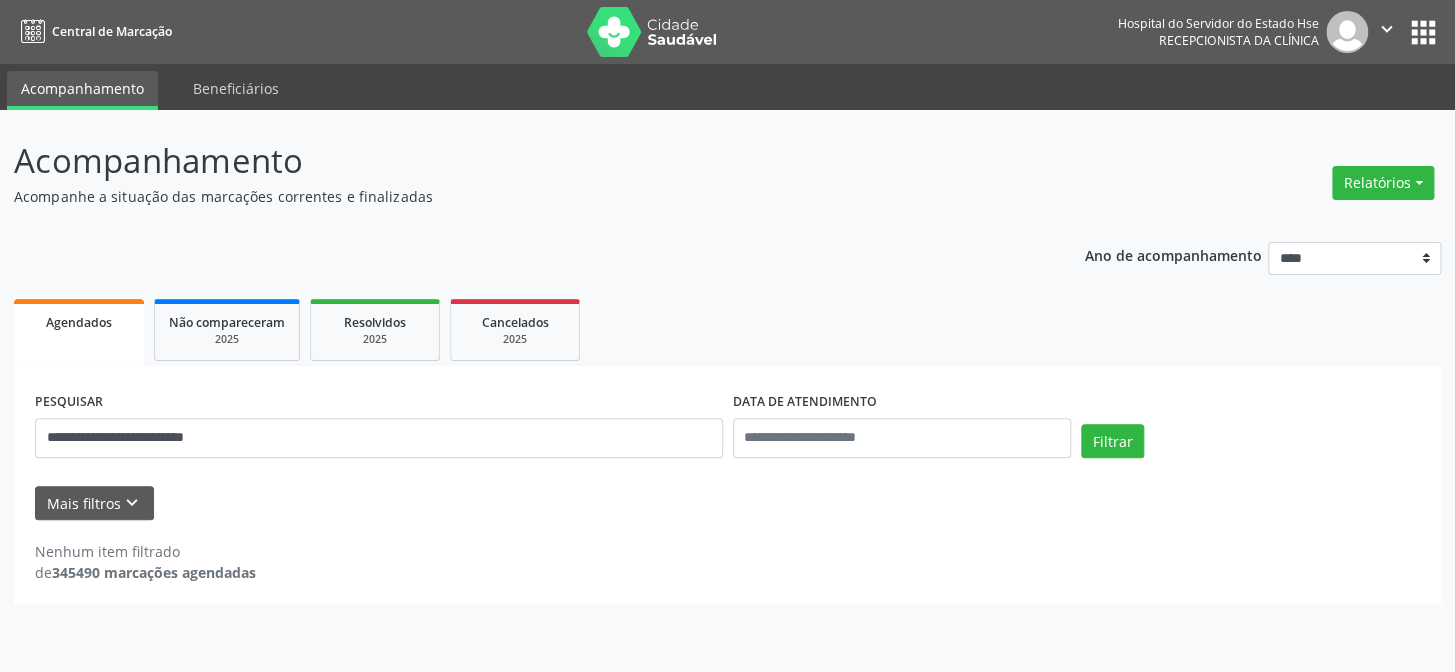 click on "**********" at bounding box center (379, 429) 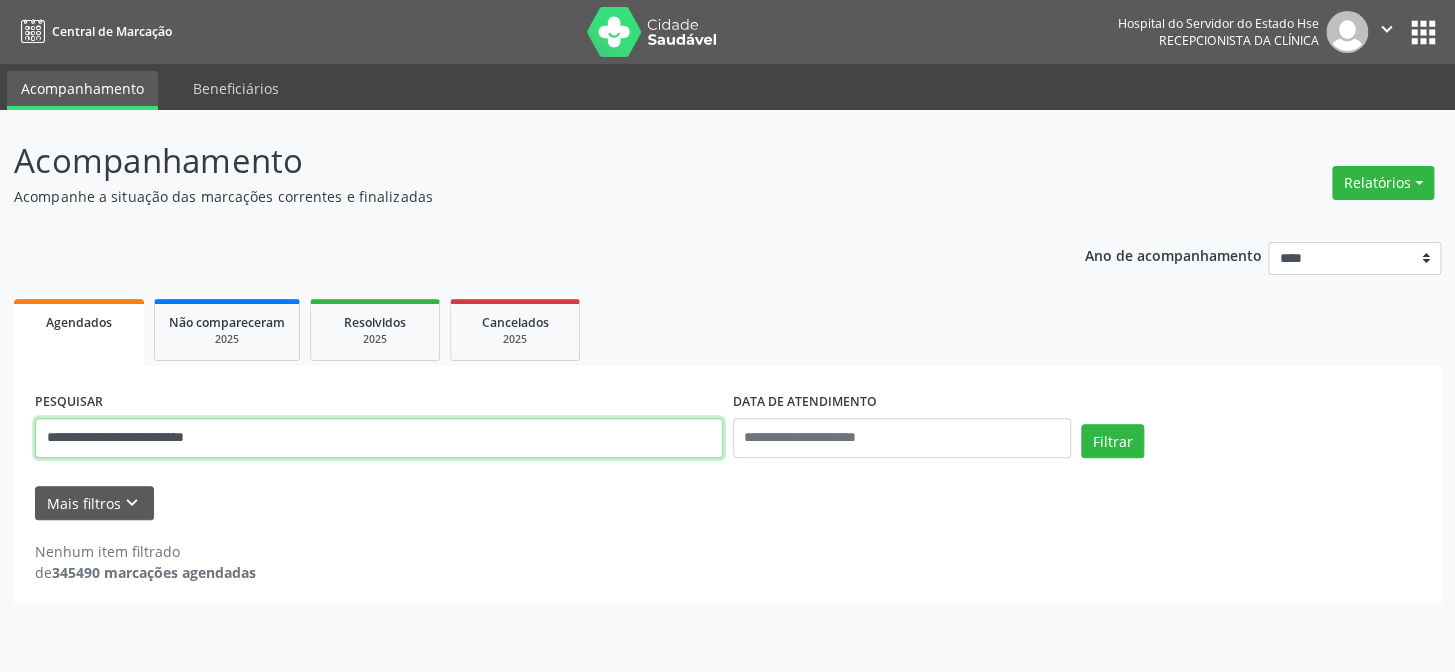 click on "**********" at bounding box center (379, 438) 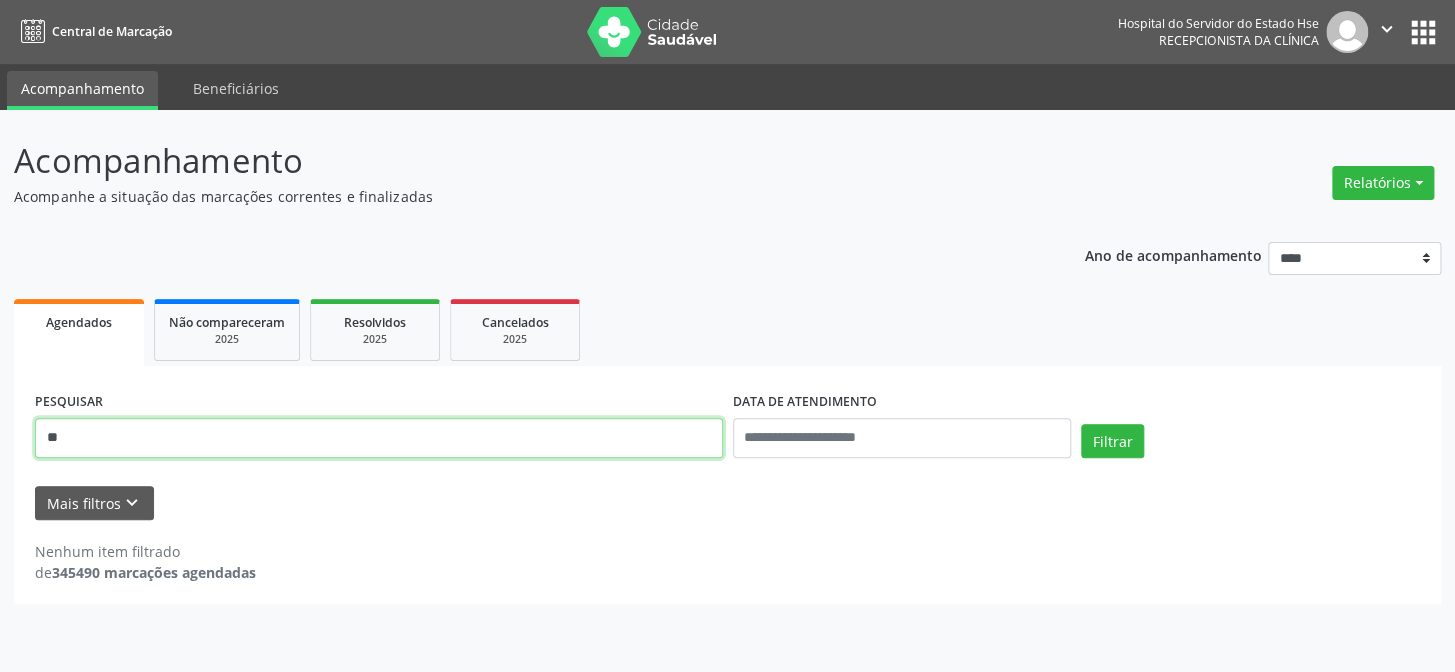 type on "*" 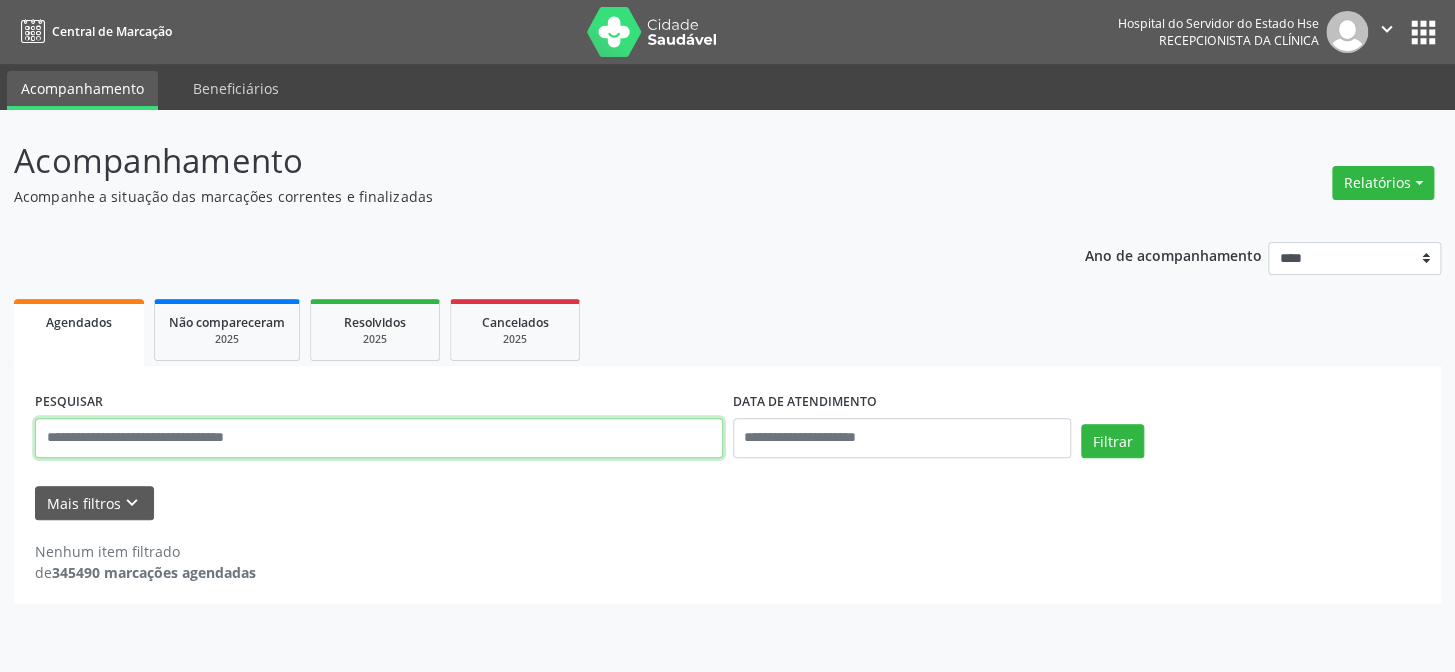 click at bounding box center (379, 438) 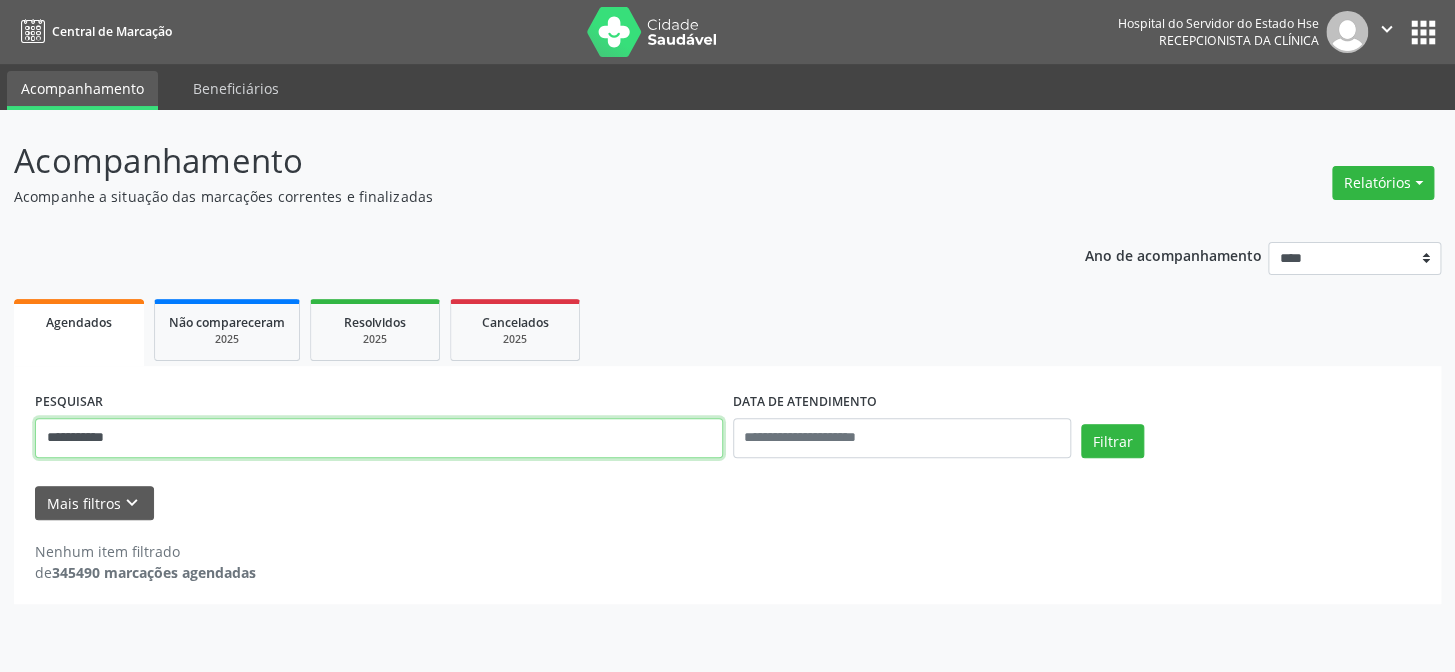 type on "**********" 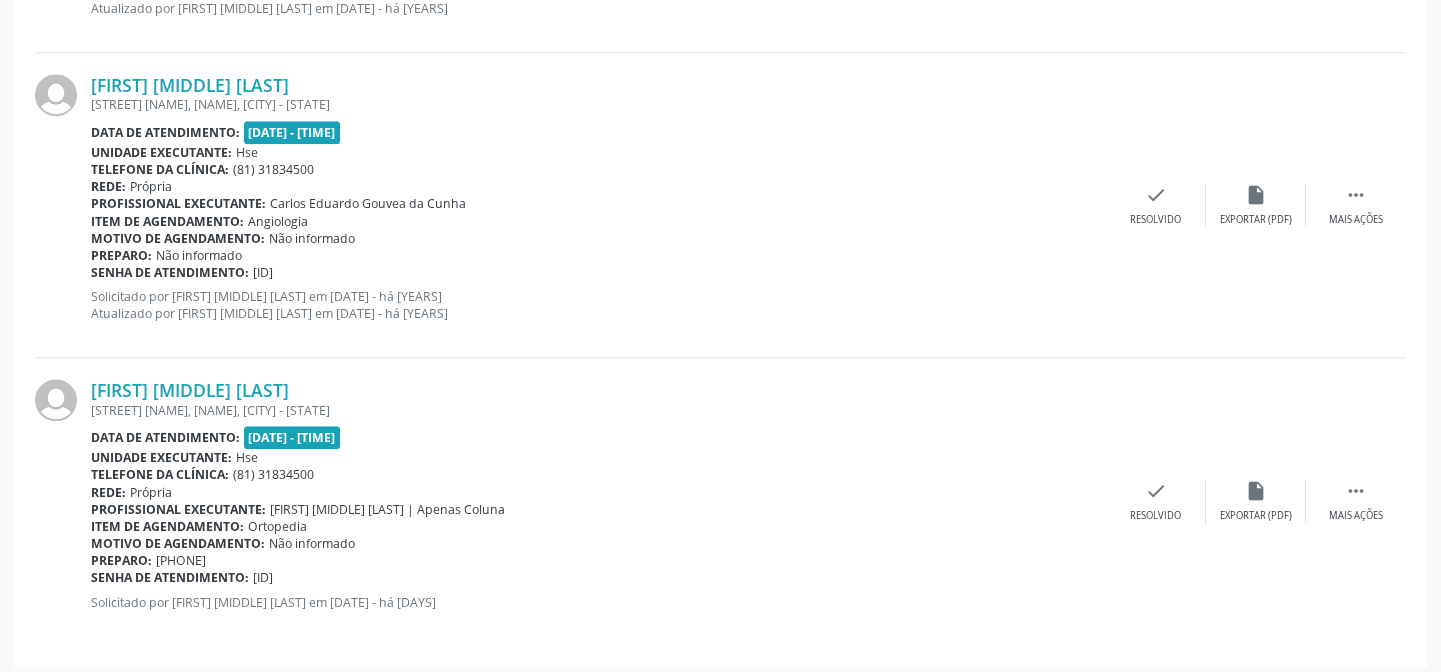 scroll, scrollTop: 4216, scrollLeft: 0, axis: vertical 